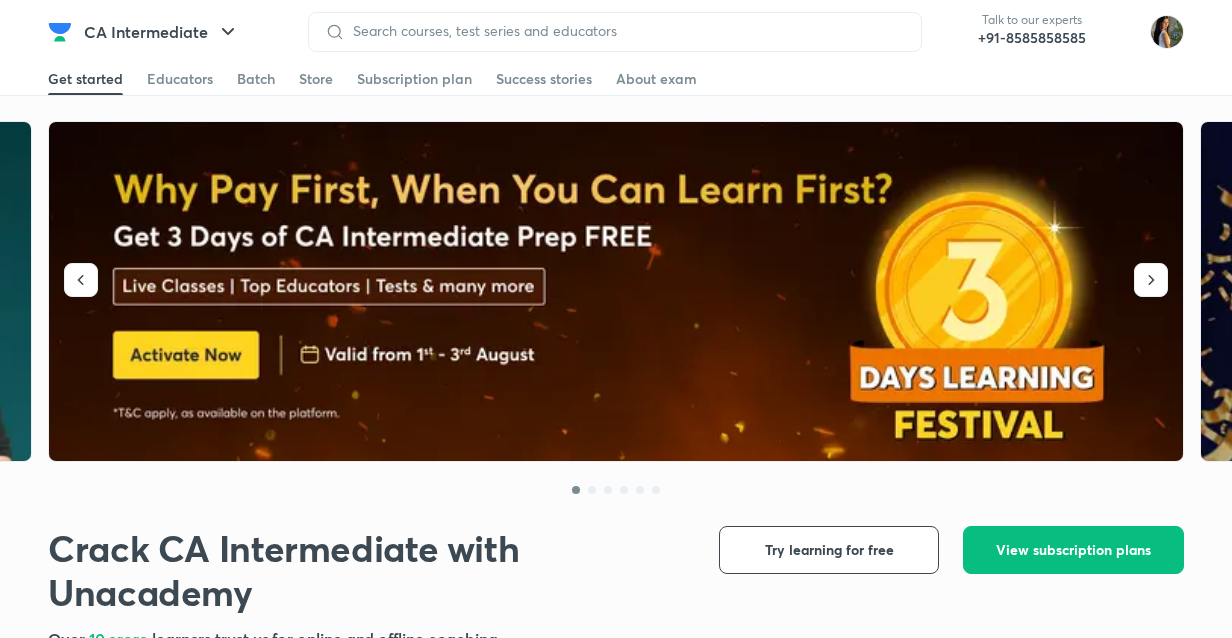 scroll, scrollTop: 0, scrollLeft: 0, axis: both 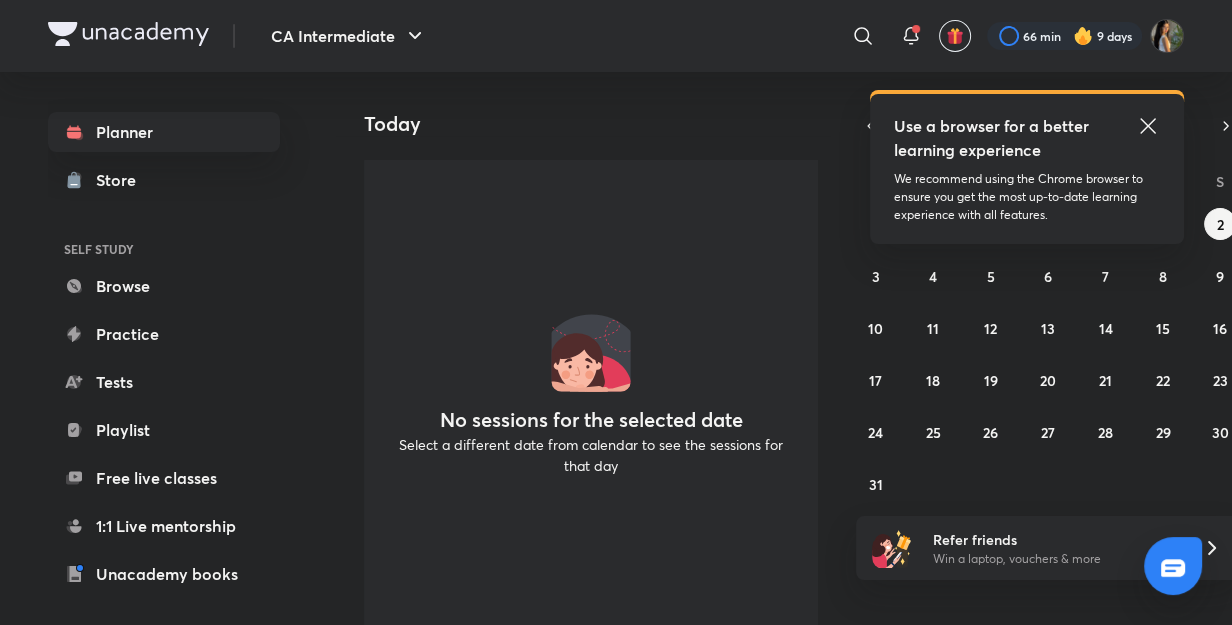click on "Use a browser for a better learning experience We recommend using the Chrome browser to ensure you get the most up-to-date learning experience with all features." at bounding box center [1027, 169] 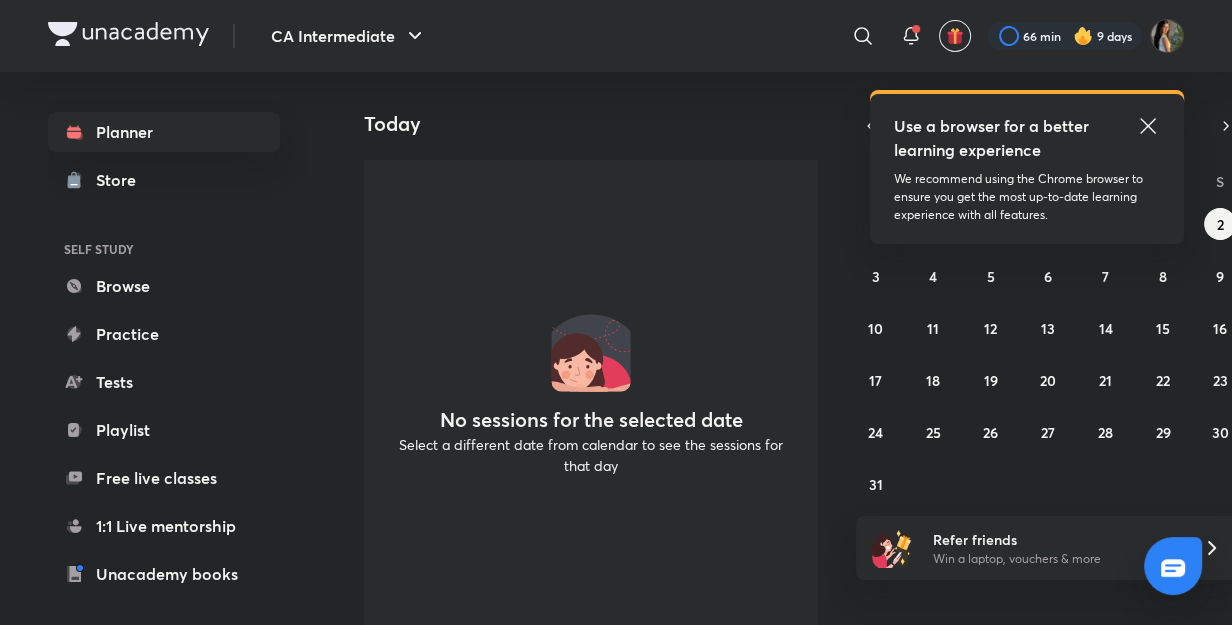 click 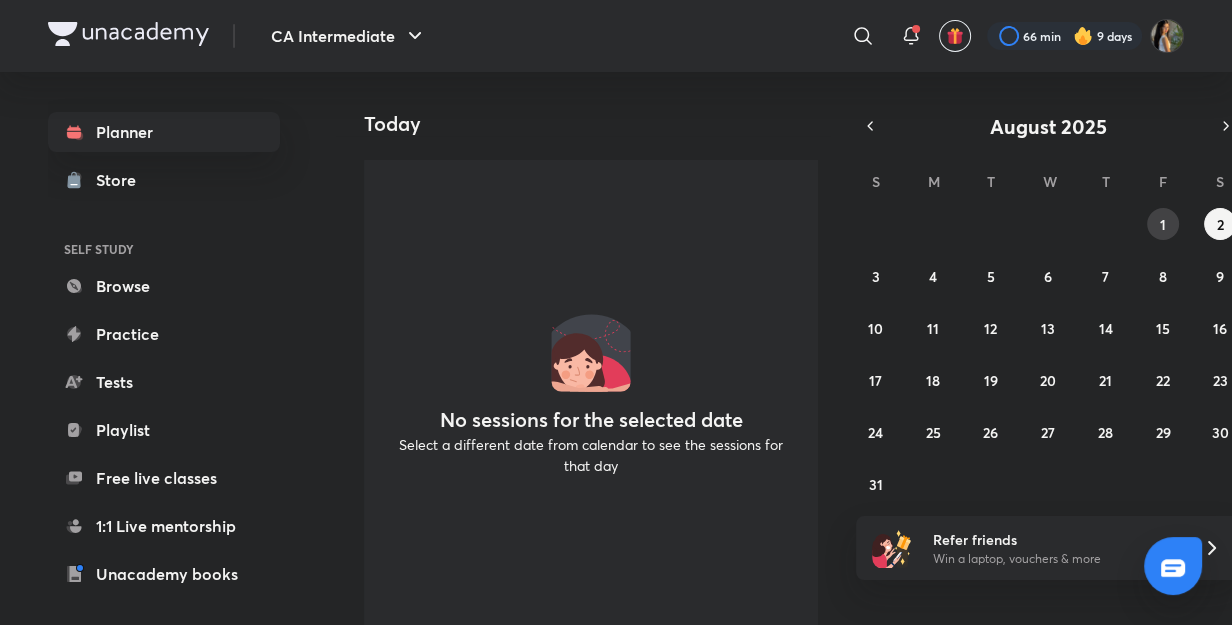 click on "1" at bounding box center [1163, 224] 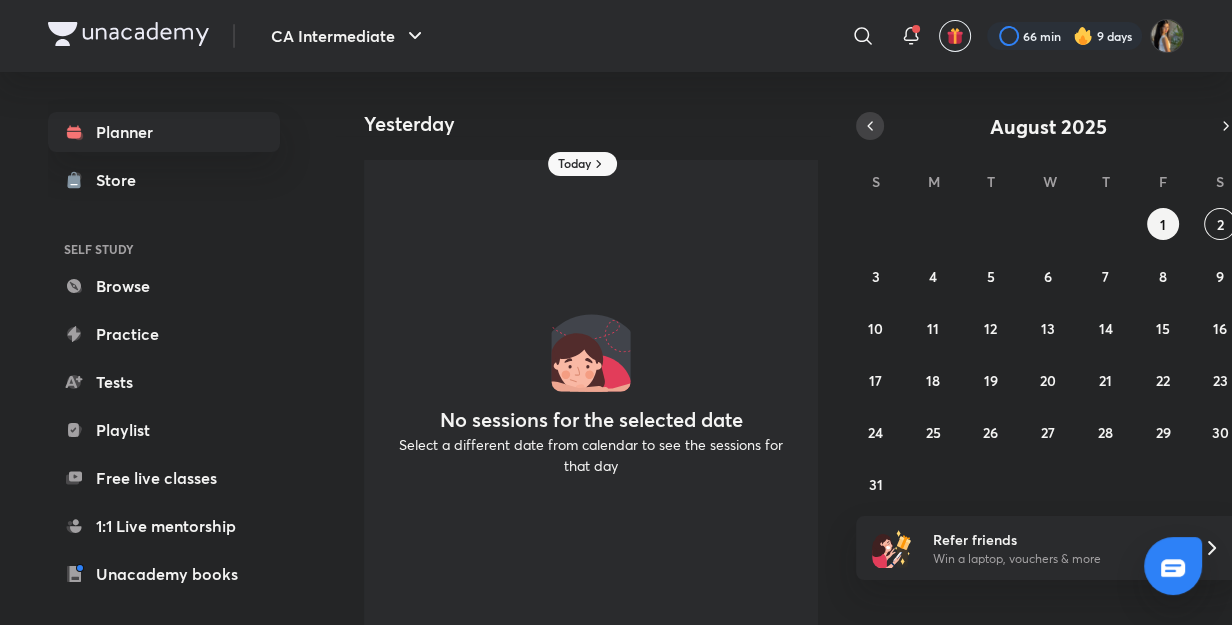 click 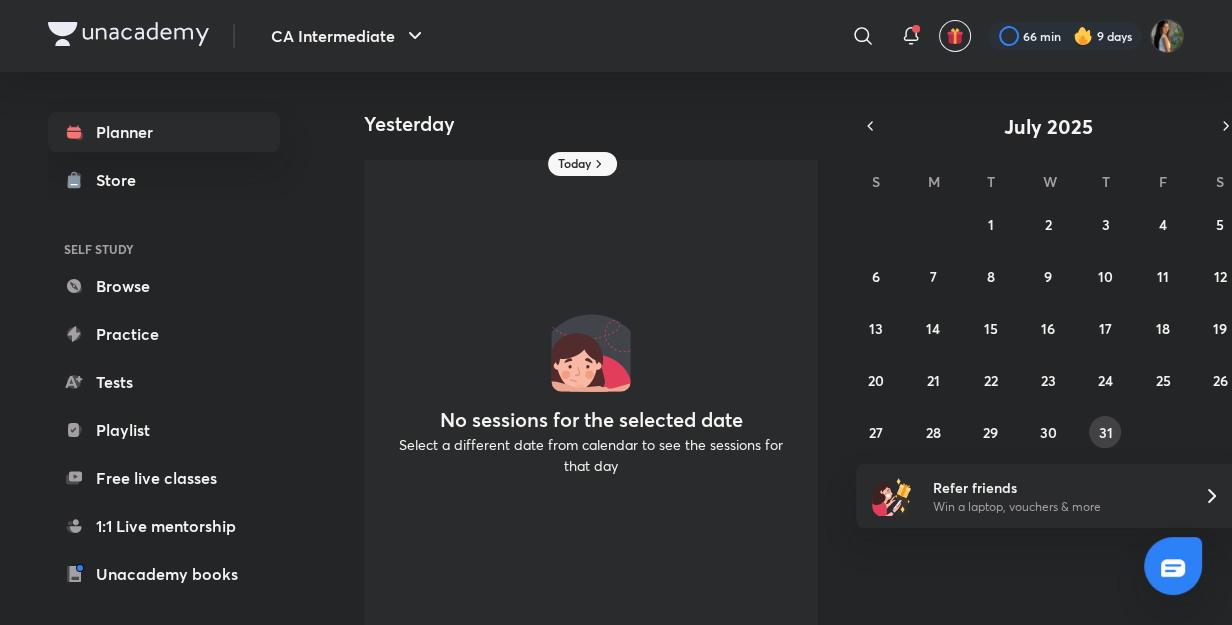 click on "31" at bounding box center [1105, 432] 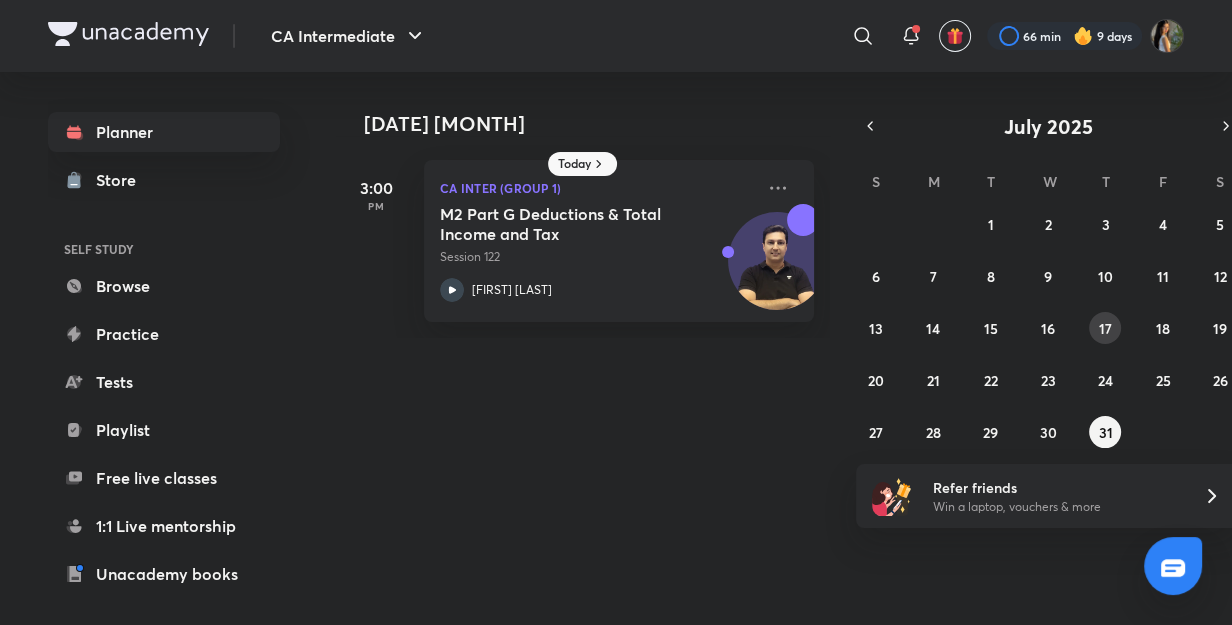 click on "17" at bounding box center [1105, 328] 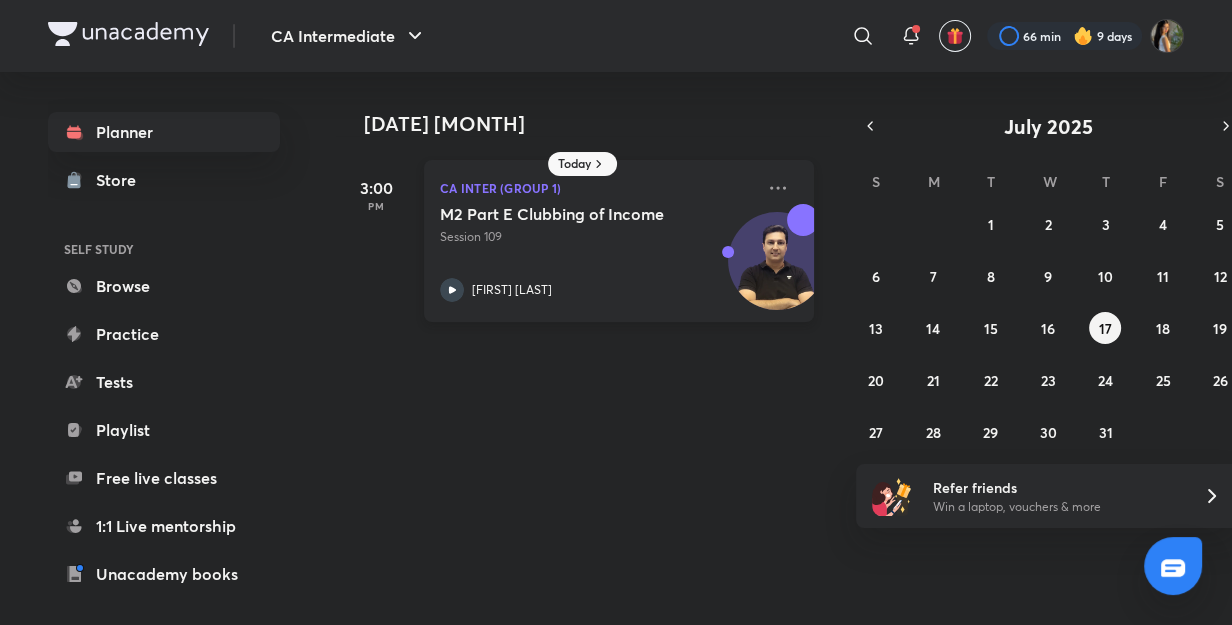 click on "[FIRST] [LAST]" at bounding box center (597, 290) 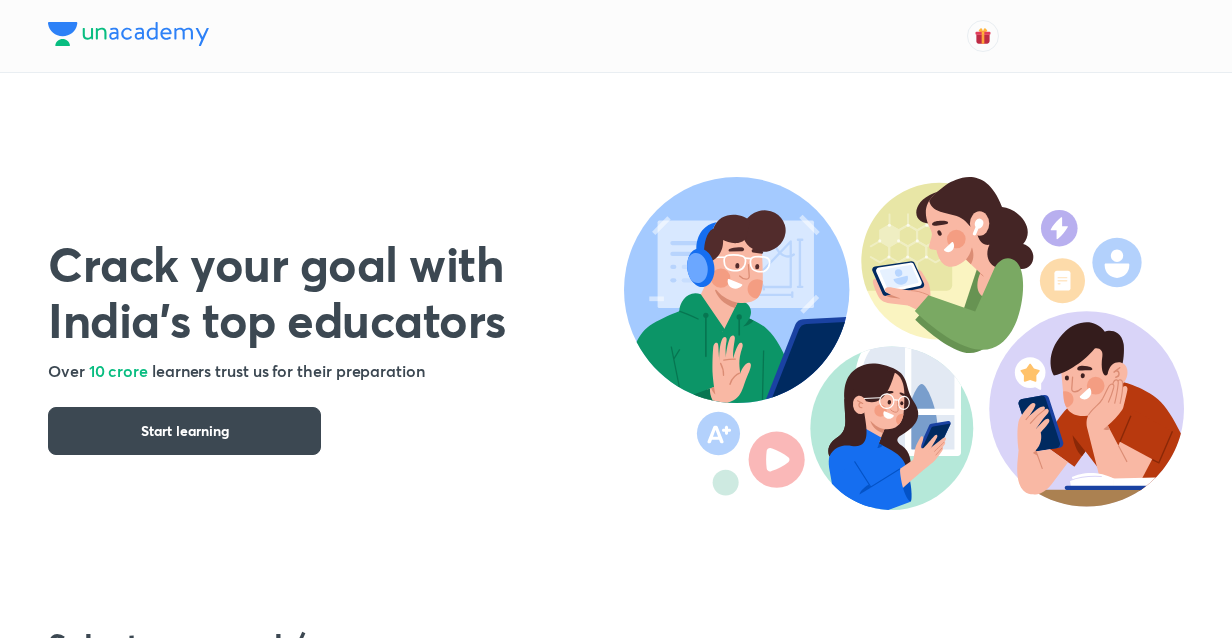 scroll, scrollTop: 0, scrollLeft: 0, axis: both 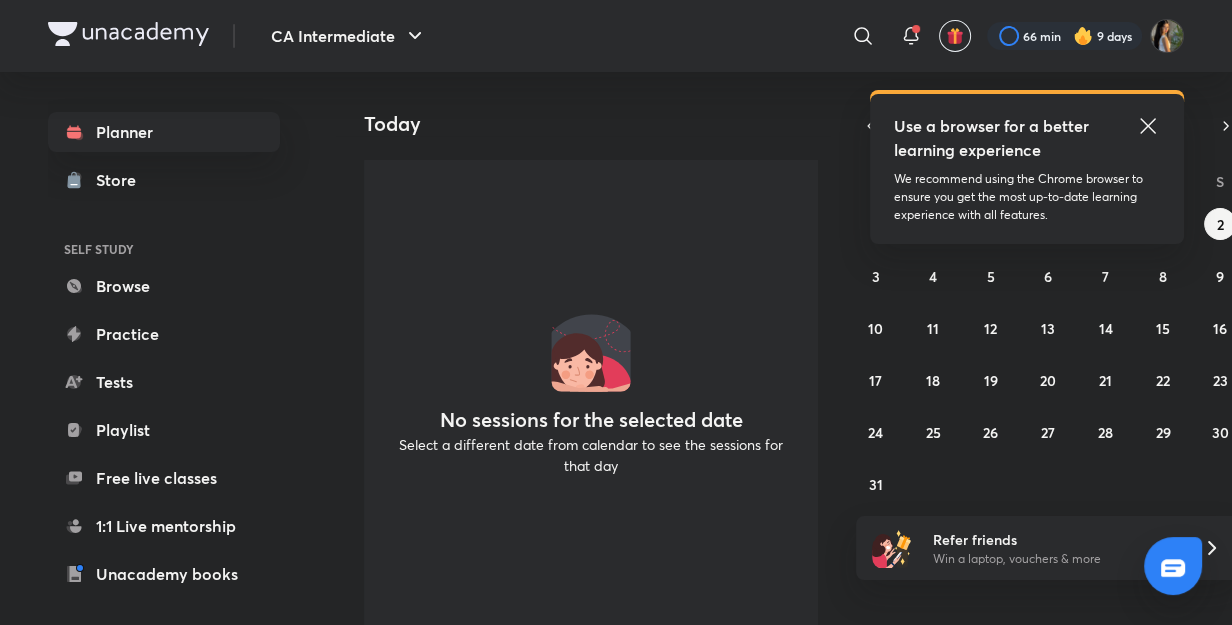 click 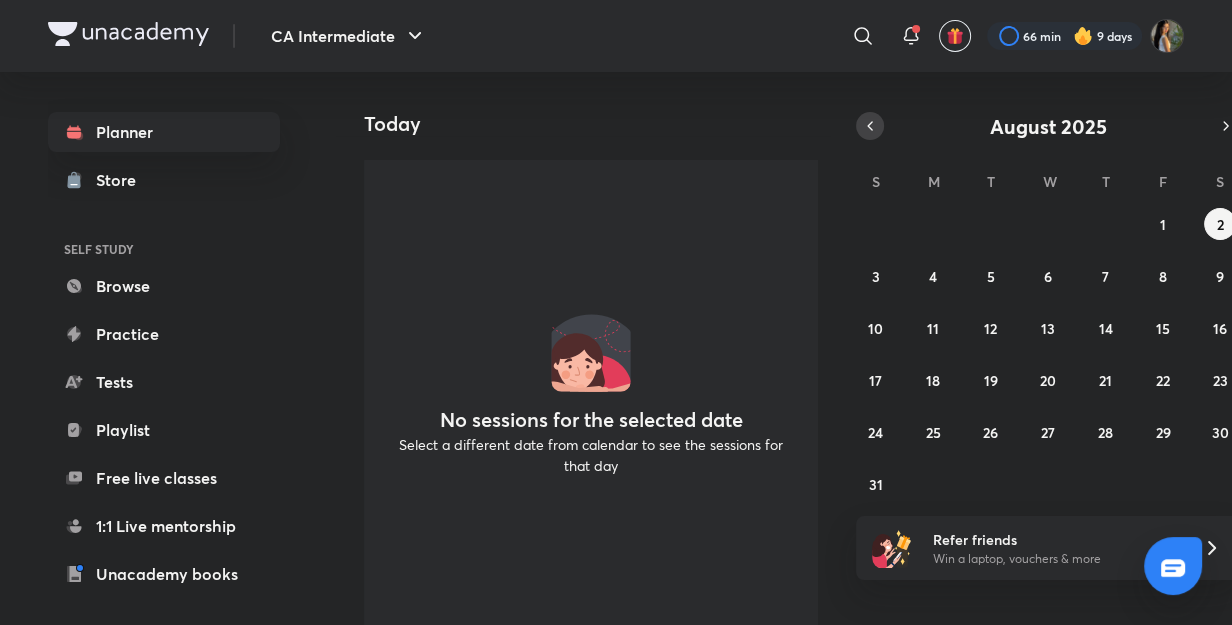click 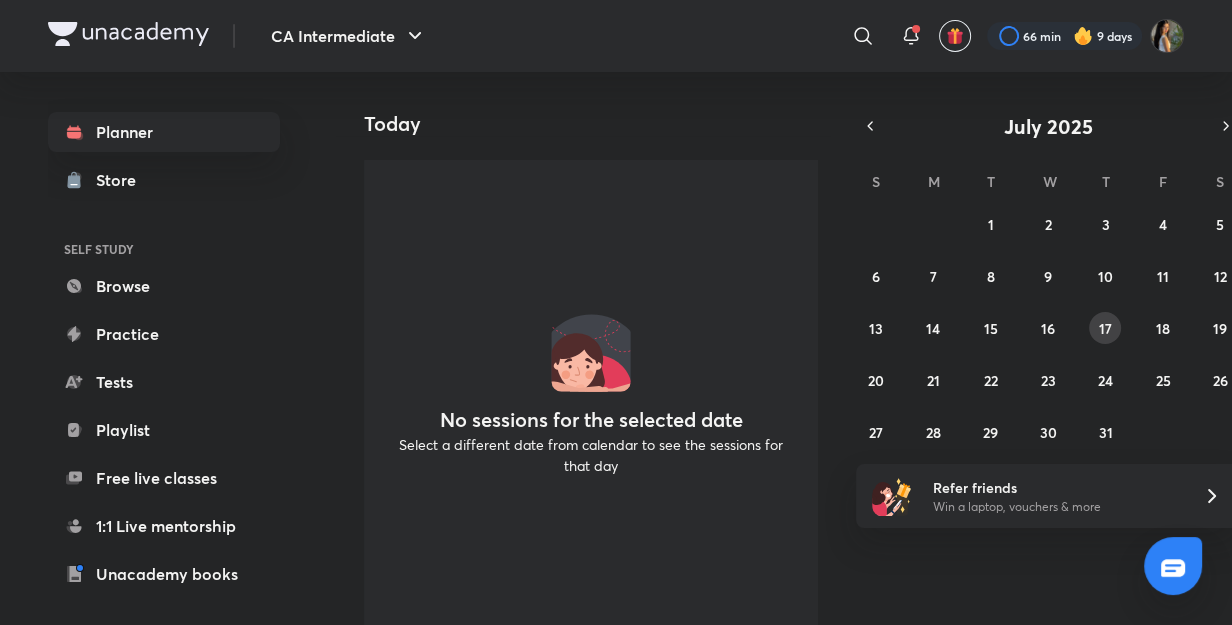 click on "17" at bounding box center [1105, 328] 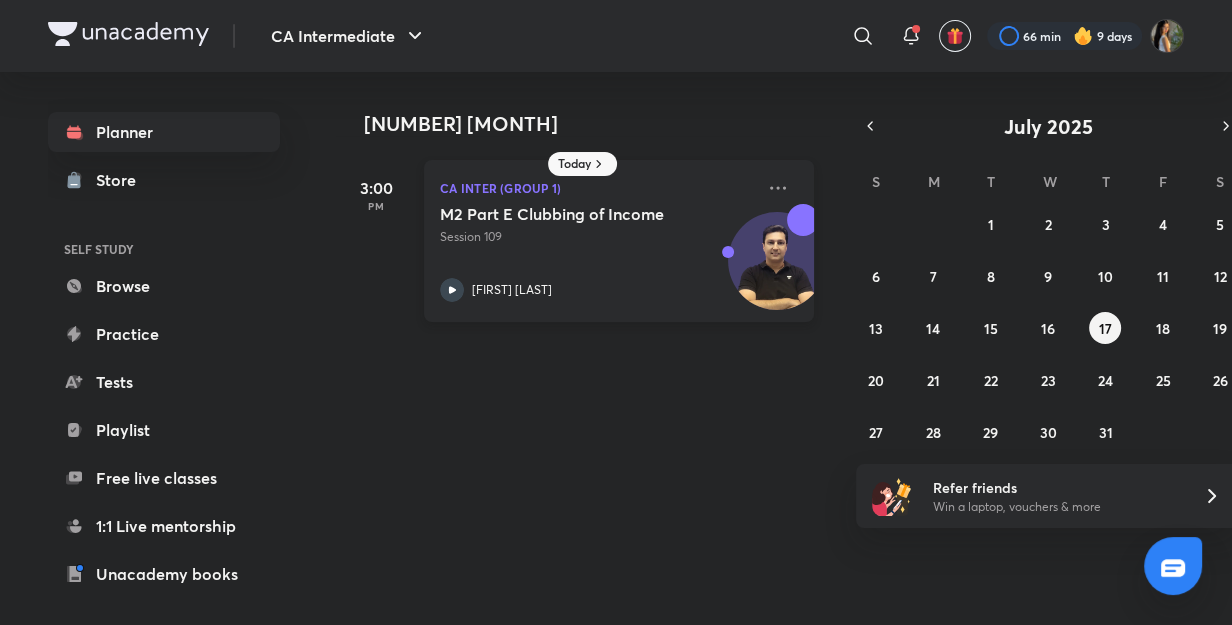 click on "Session 109" at bounding box center [597, 237] 